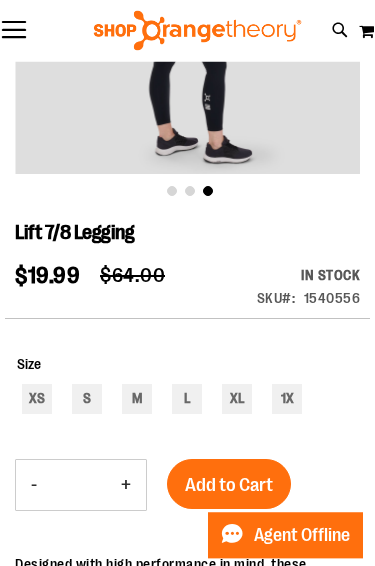 scroll, scrollTop: 294, scrollLeft: 0, axis: vertical 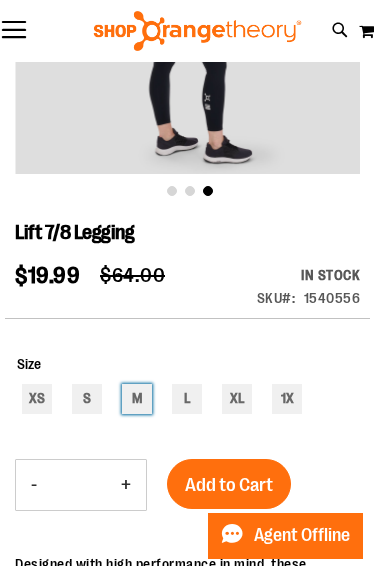click on "M" at bounding box center [137, 399] 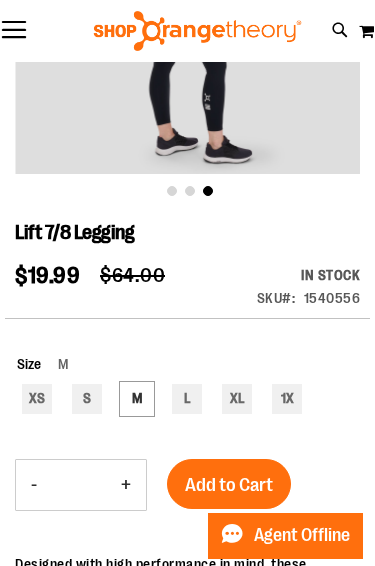 click on "Add to Cart" at bounding box center (229, 485) 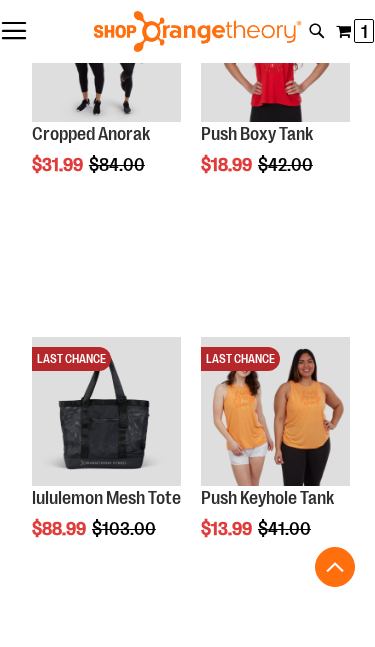 scroll, scrollTop: 1517, scrollLeft: 0, axis: vertical 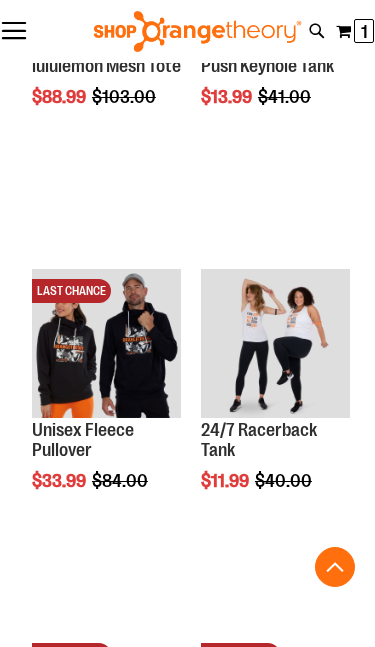 click at bounding box center [106, 343] 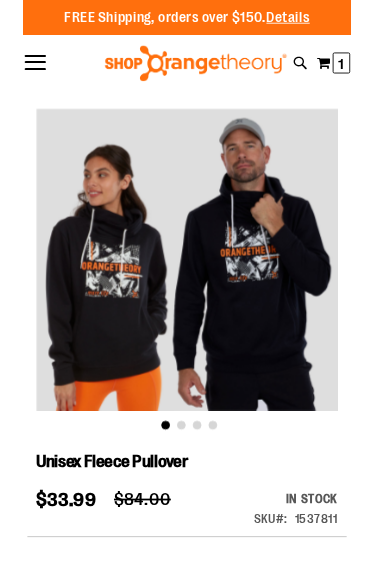 scroll, scrollTop: 0, scrollLeft: 0, axis: both 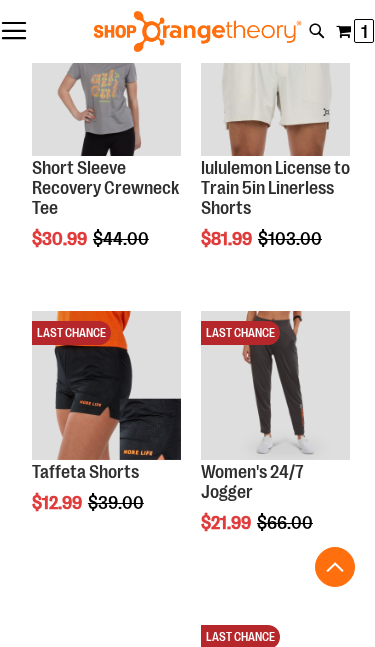 click at bounding box center (275, 385) 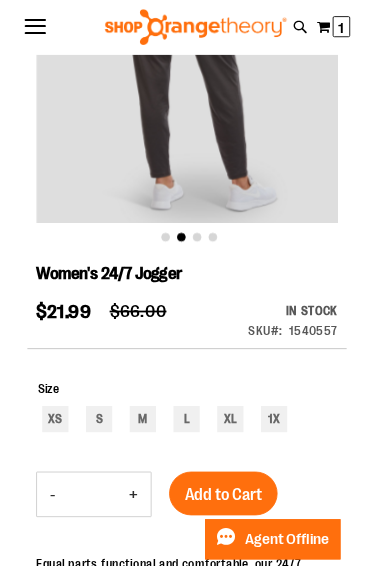 scroll, scrollTop: 0, scrollLeft: 0, axis: both 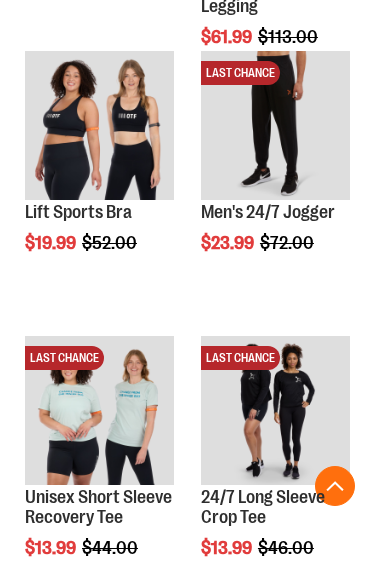 click at bounding box center (275, 410) 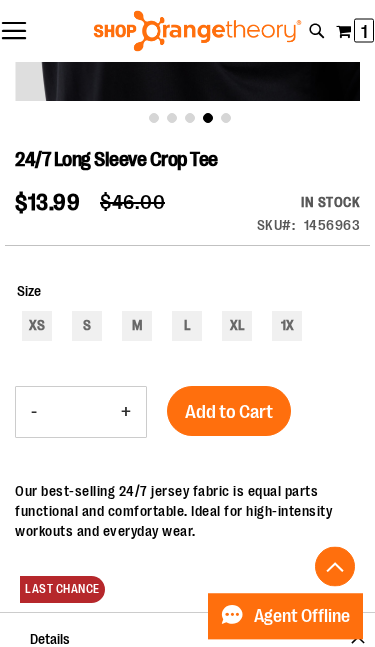 scroll, scrollTop: 367, scrollLeft: 0, axis: vertical 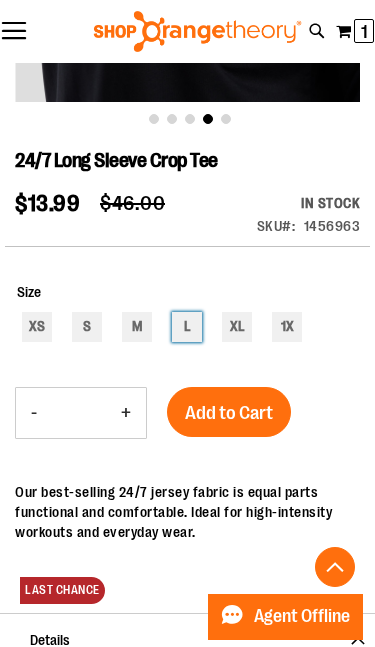 click on "L" at bounding box center [187, 327] 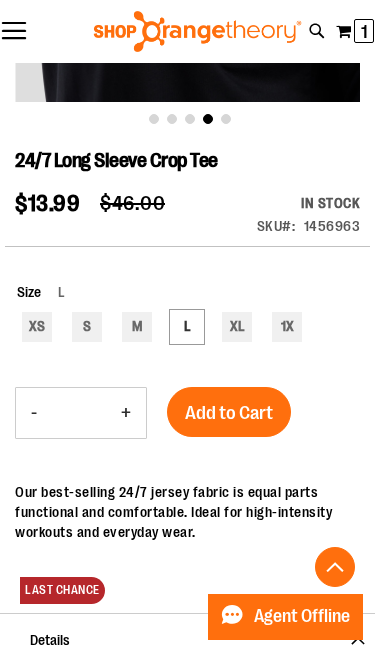 click on "Add to Cart" at bounding box center (229, 413) 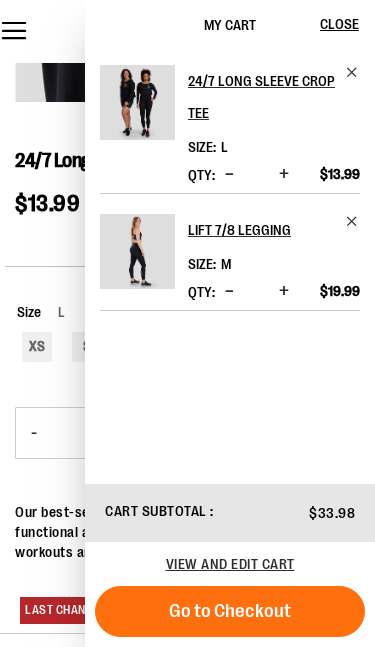 click on "Close" at bounding box center (339, 24) 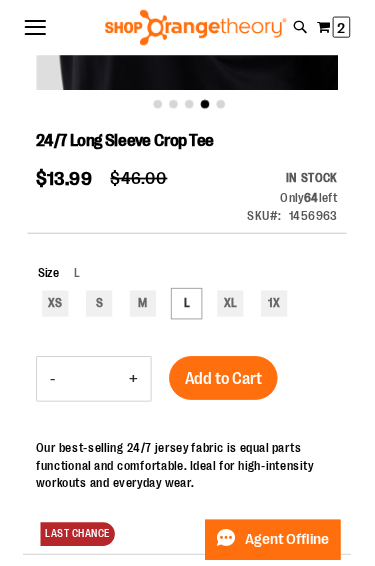 scroll, scrollTop: 0, scrollLeft: 0, axis: both 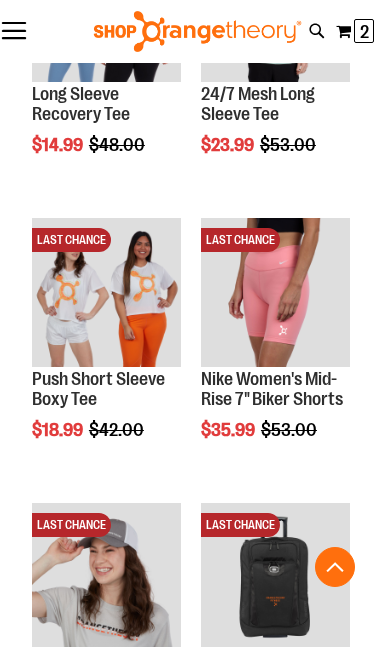 click at bounding box center (275, 292) 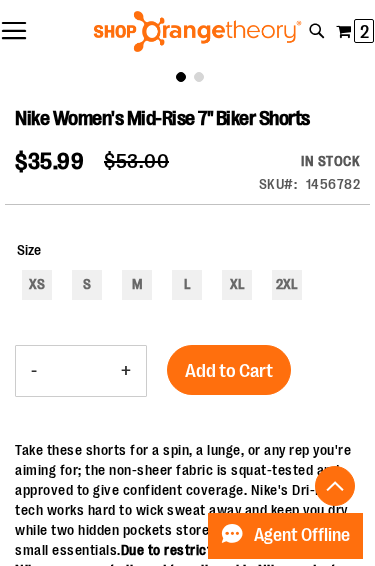 scroll, scrollTop: 406, scrollLeft: 0, axis: vertical 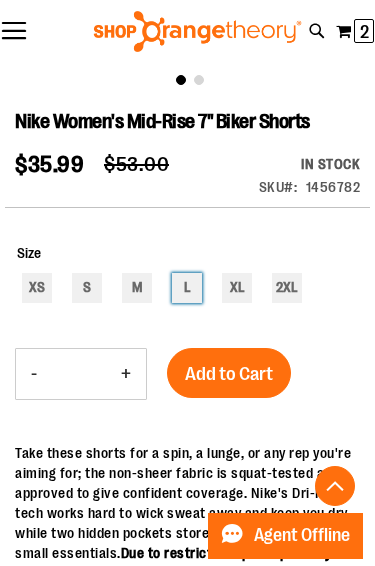 click on "L" at bounding box center (187, 288) 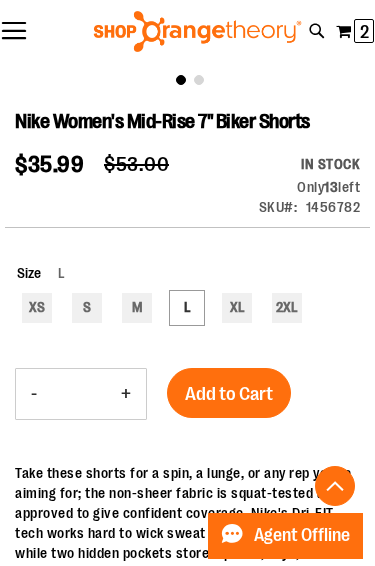 click on "Add to Cart" at bounding box center [229, 394] 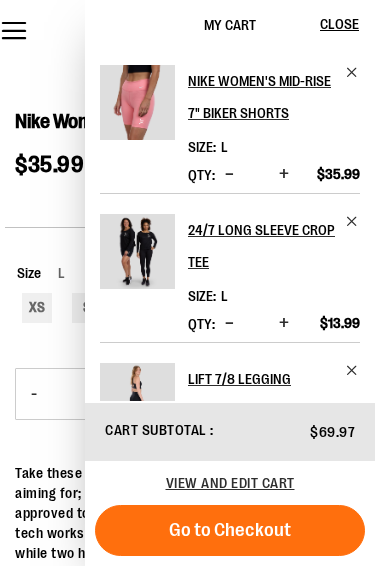 scroll, scrollTop: 0, scrollLeft: 0, axis: both 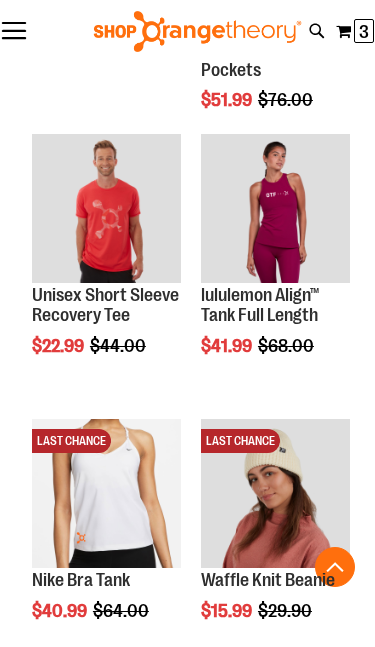 click at bounding box center (275, 208) 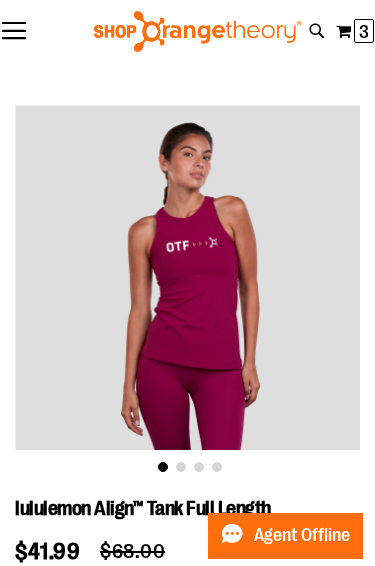 scroll, scrollTop: 0, scrollLeft: 0, axis: both 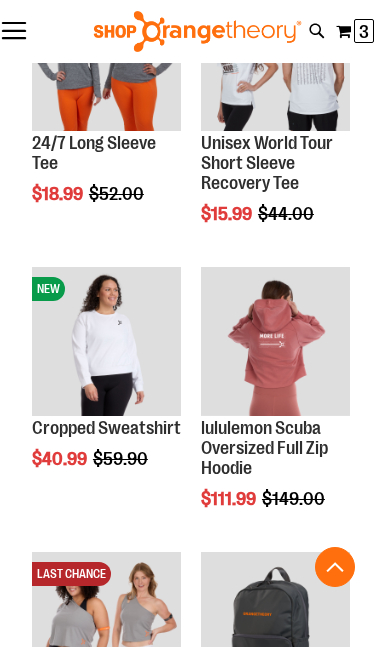 click at bounding box center (275, 341) 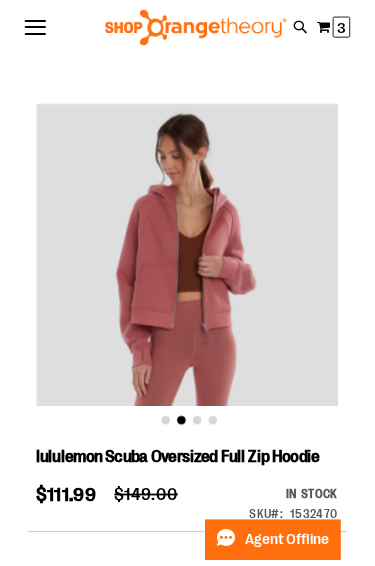 scroll, scrollTop: 0, scrollLeft: 0, axis: both 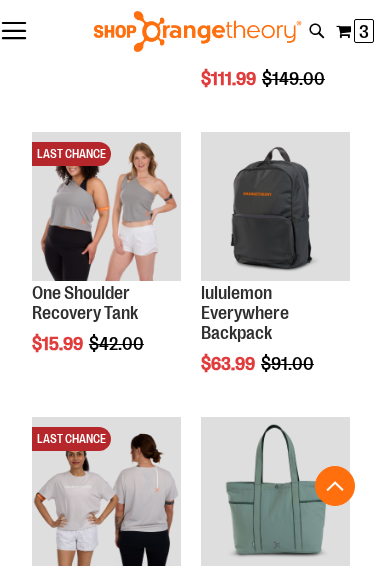 click on "Toggle Nav" at bounding box center (14, 32) 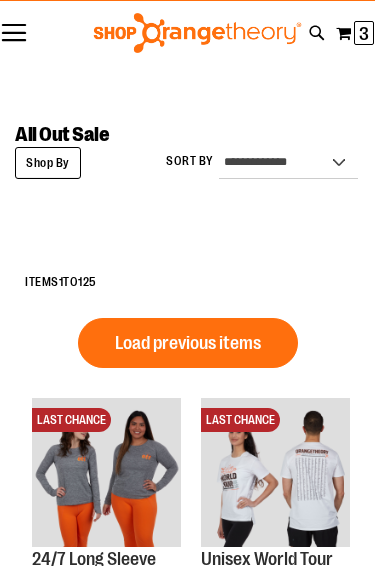 scroll, scrollTop: 0, scrollLeft: 0, axis: both 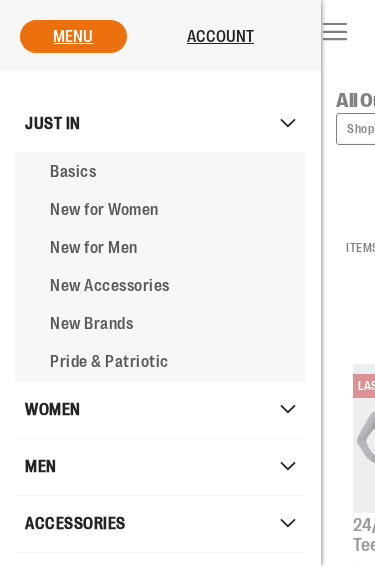 click on "New for Women" at bounding box center (104, 210) 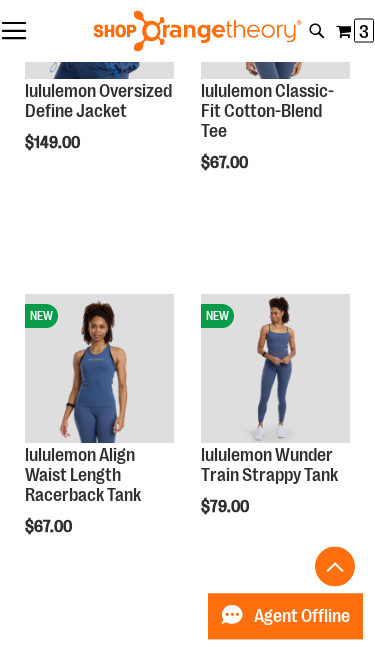 scroll, scrollTop: 1534, scrollLeft: 0, axis: vertical 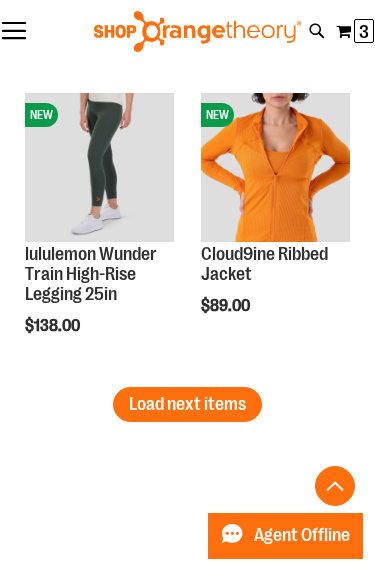 click on "Load next items" at bounding box center [187, 404] 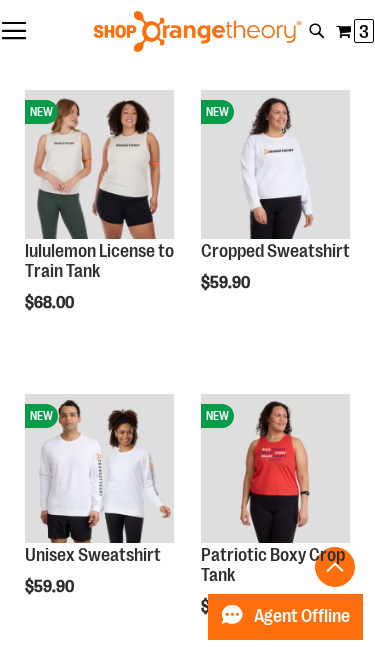 scroll, scrollTop: 6034, scrollLeft: 0, axis: vertical 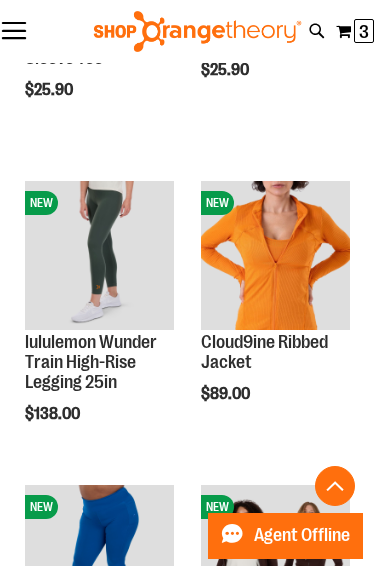 click on "Toggle Nav" at bounding box center (14, 32) 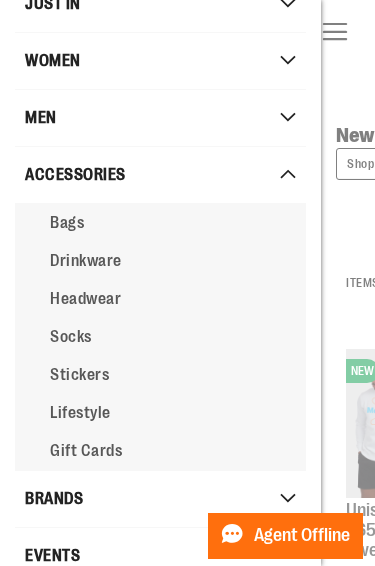 scroll, scrollTop: 139, scrollLeft: 0, axis: vertical 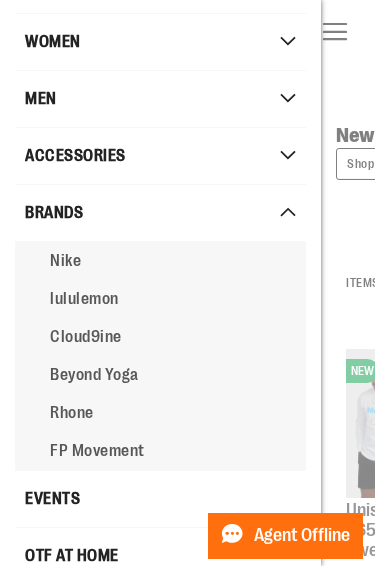click on "lululemon" at bounding box center (84, 299) 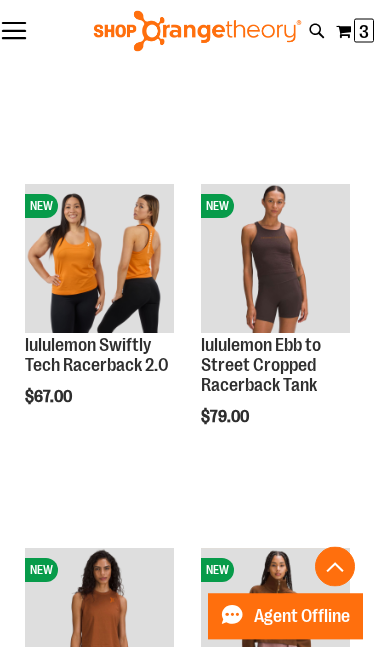 scroll, scrollTop: 1623, scrollLeft: 0, axis: vertical 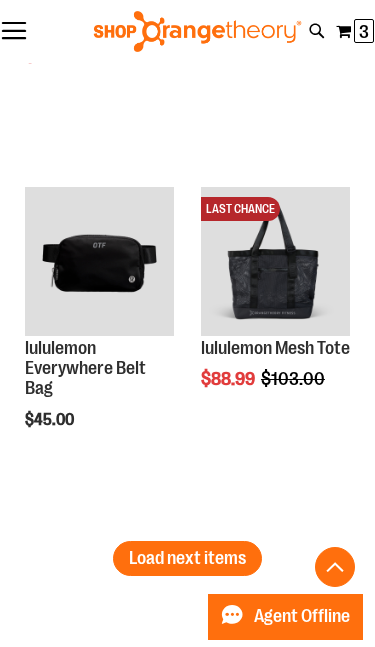 click at bounding box center (99, 261) 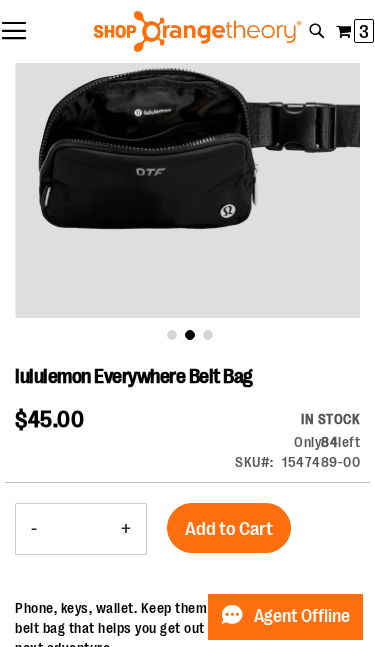 scroll, scrollTop: 157, scrollLeft: 0, axis: vertical 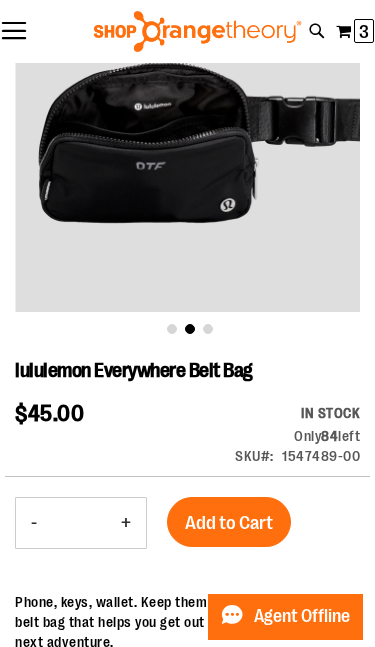click on "Add to Cart" at bounding box center (229, 523) 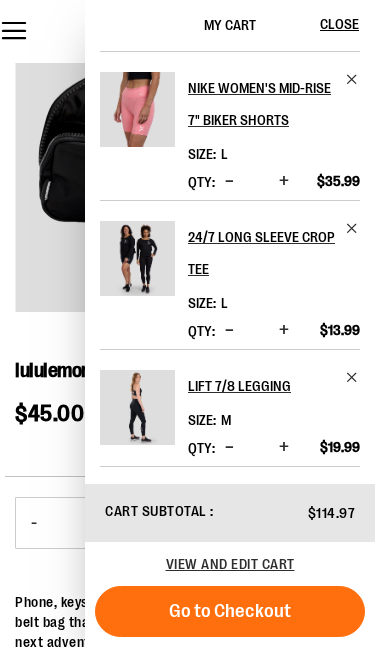 scroll, scrollTop: 142, scrollLeft: 0, axis: vertical 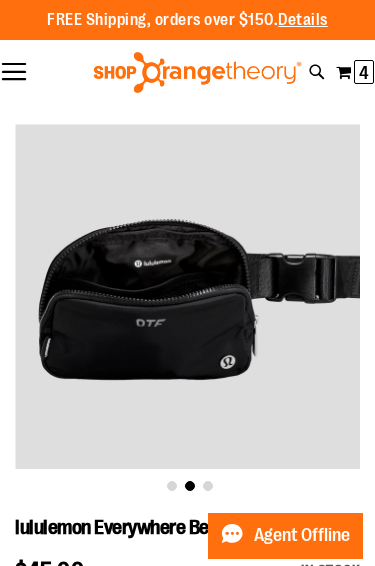 click on "4" at bounding box center (364, 73) 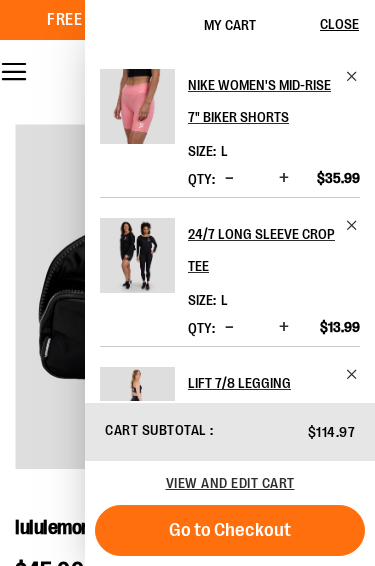 click on "Go to Checkout" at bounding box center (230, 530) 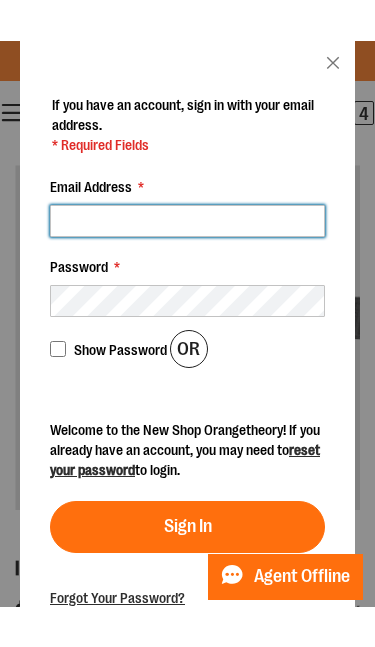 scroll, scrollTop: 413, scrollLeft: 0, axis: vertical 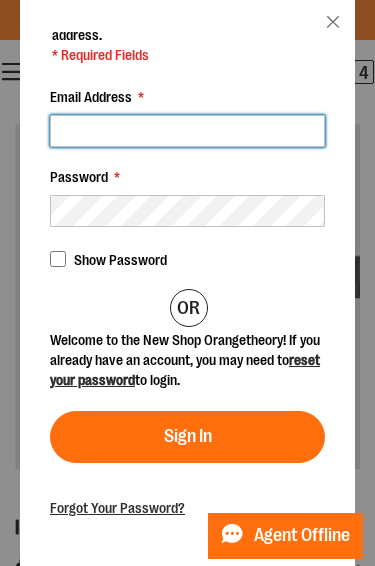 click on "Email Address *" at bounding box center [187, 131] 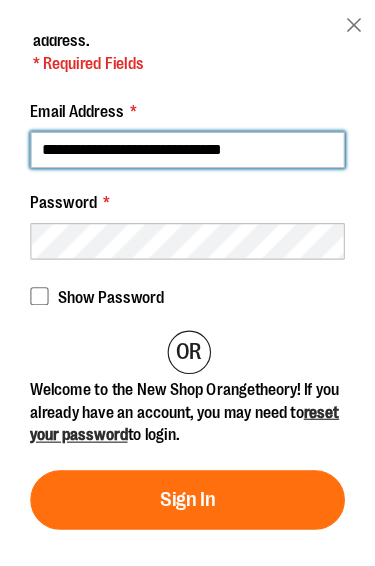 type on "**********" 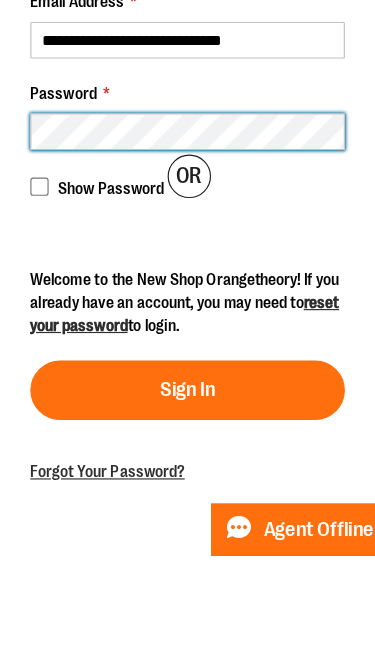 scroll, scrollTop: 332, scrollLeft: 0, axis: vertical 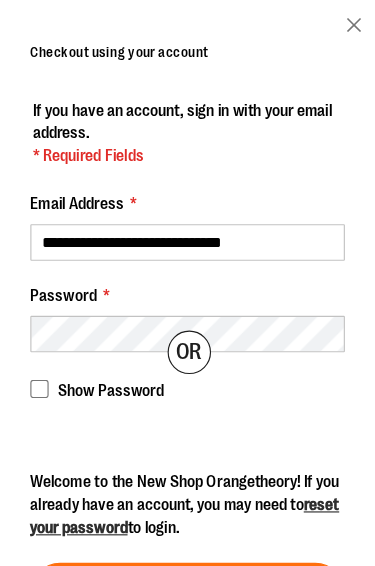 click on "popup-authentication popup
Close" at bounding box center [187, 16] 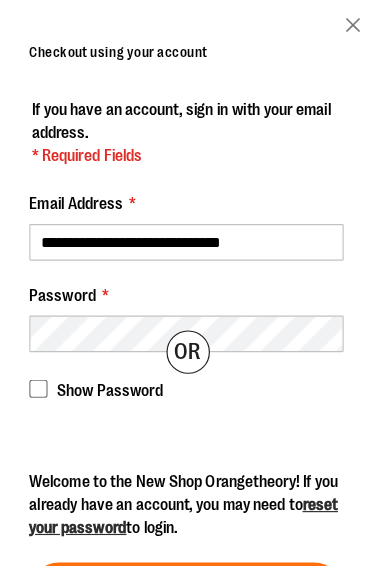 scroll, scrollTop: 528, scrollLeft: 0, axis: vertical 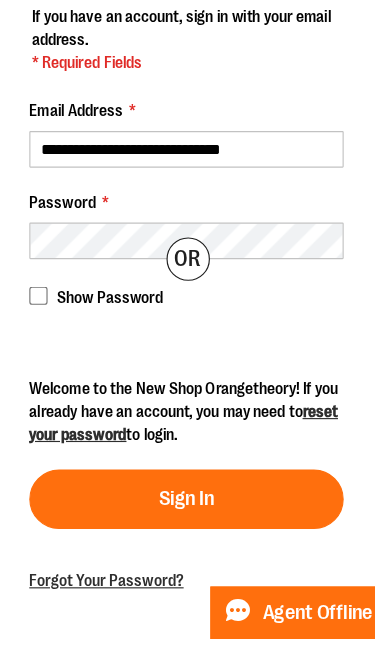 click on "reset your password" at bounding box center [185, 451] 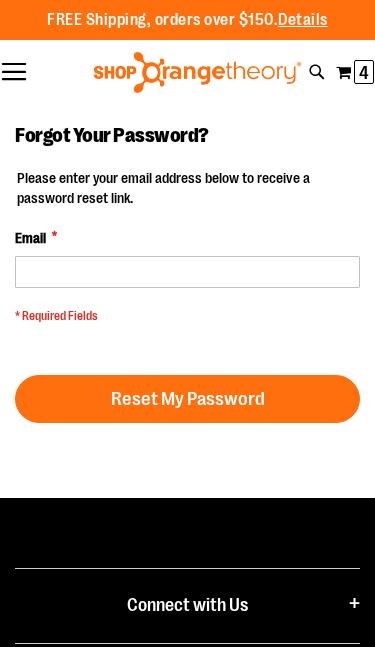 scroll, scrollTop: 0, scrollLeft: 0, axis: both 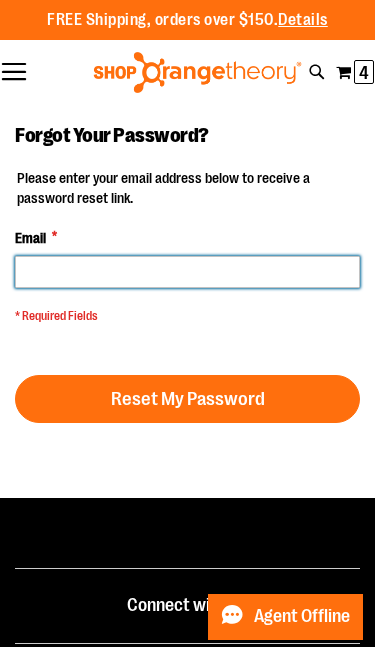 click on "Email *" at bounding box center [187, 272] 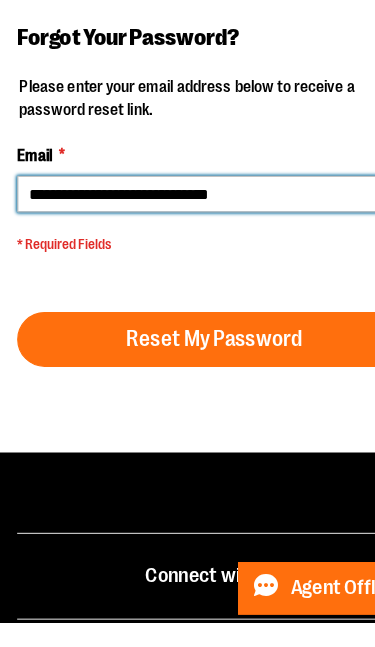 type on "**********" 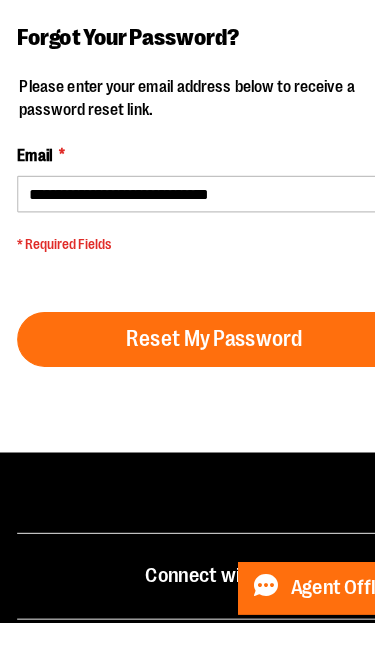 click on "Reset My Password" at bounding box center (187, 399) 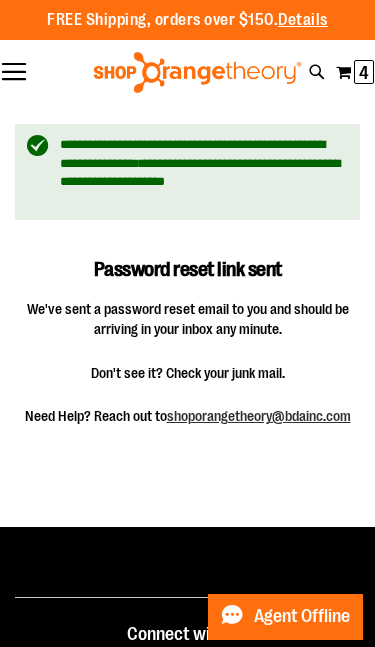 scroll, scrollTop: 0, scrollLeft: 0, axis: both 